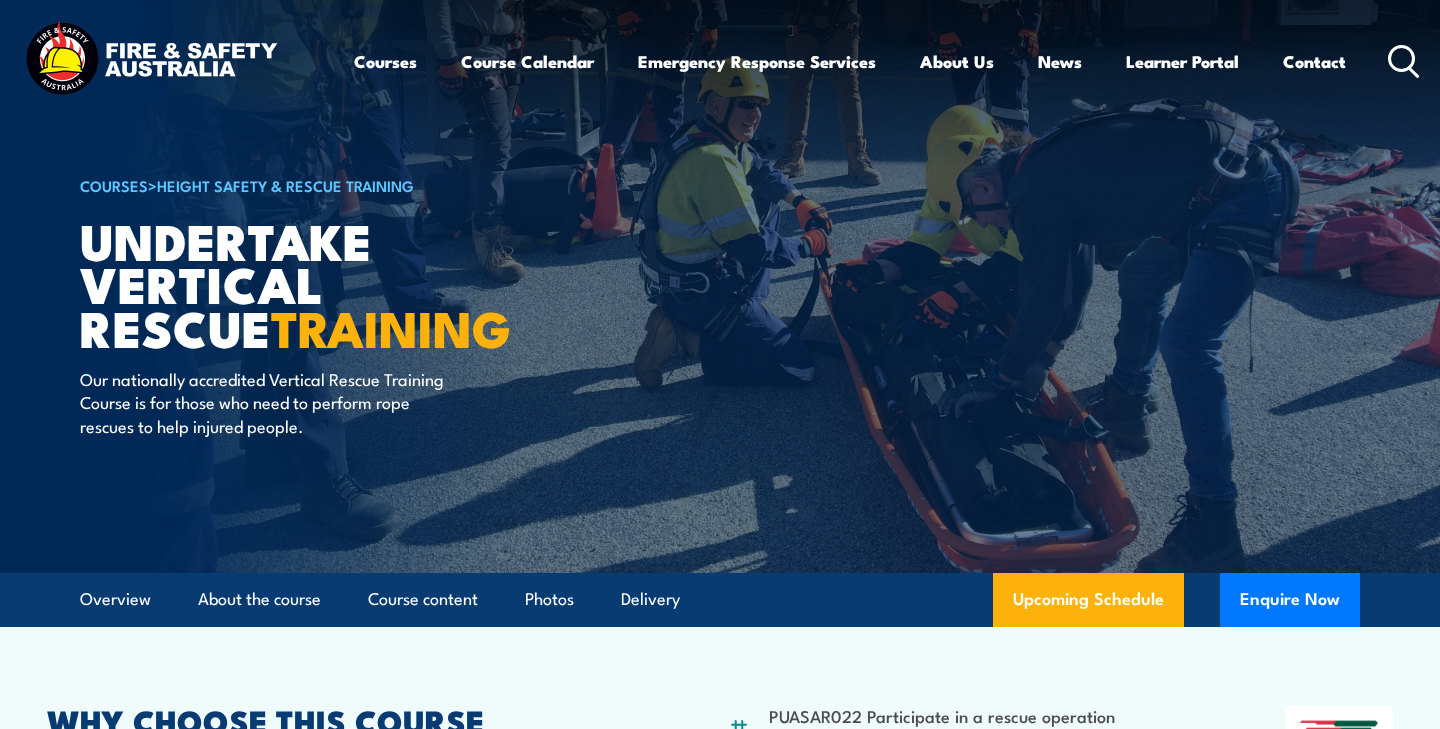 scroll, scrollTop: 0, scrollLeft: 0, axis: both 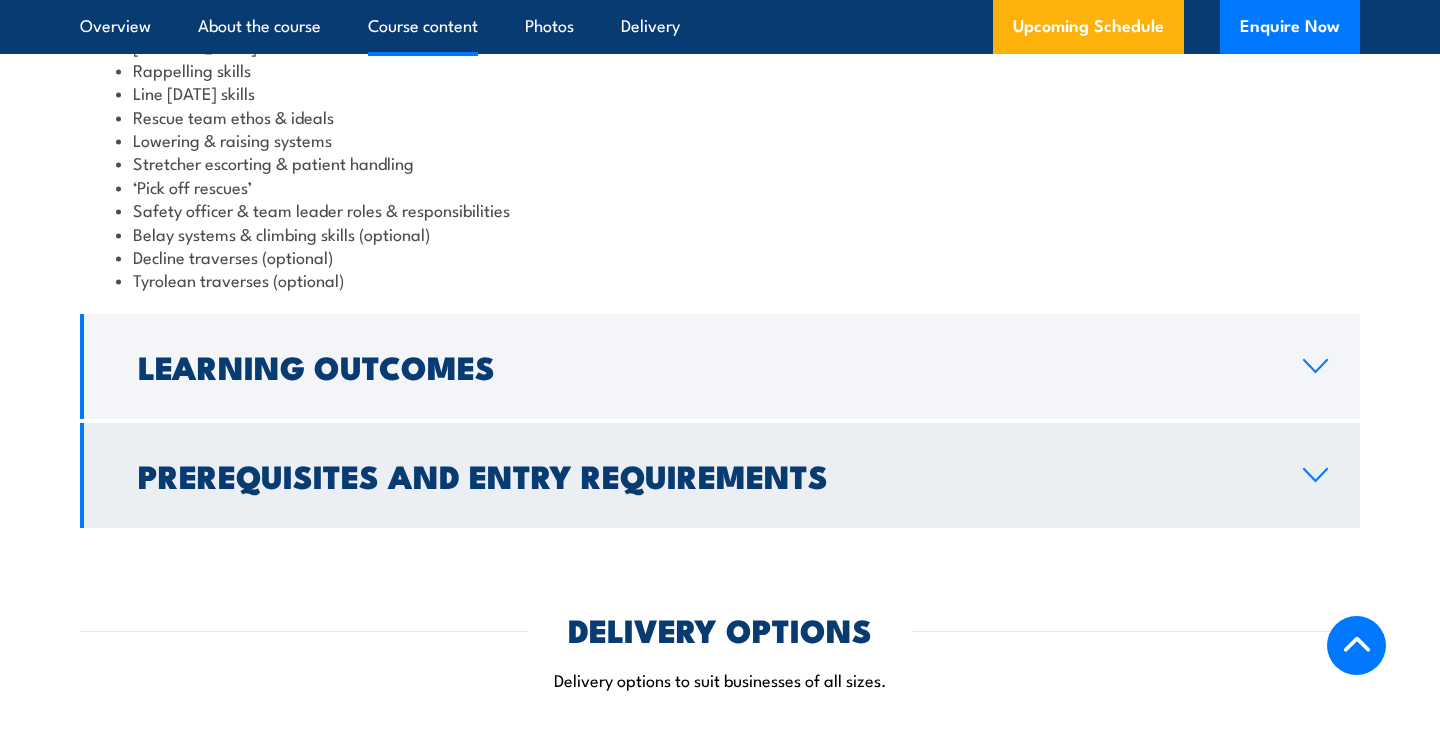 click 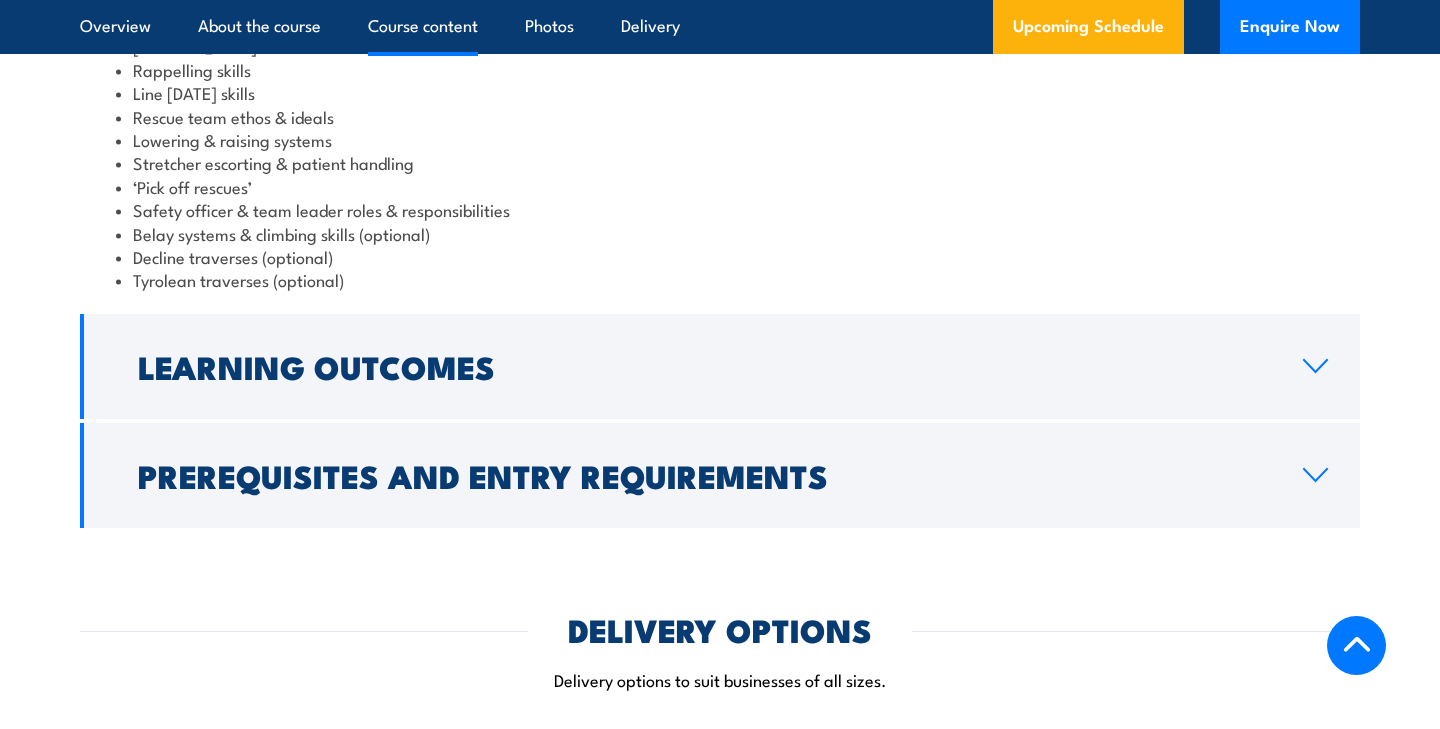 scroll, scrollTop: 1771, scrollLeft: 0, axis: vertical 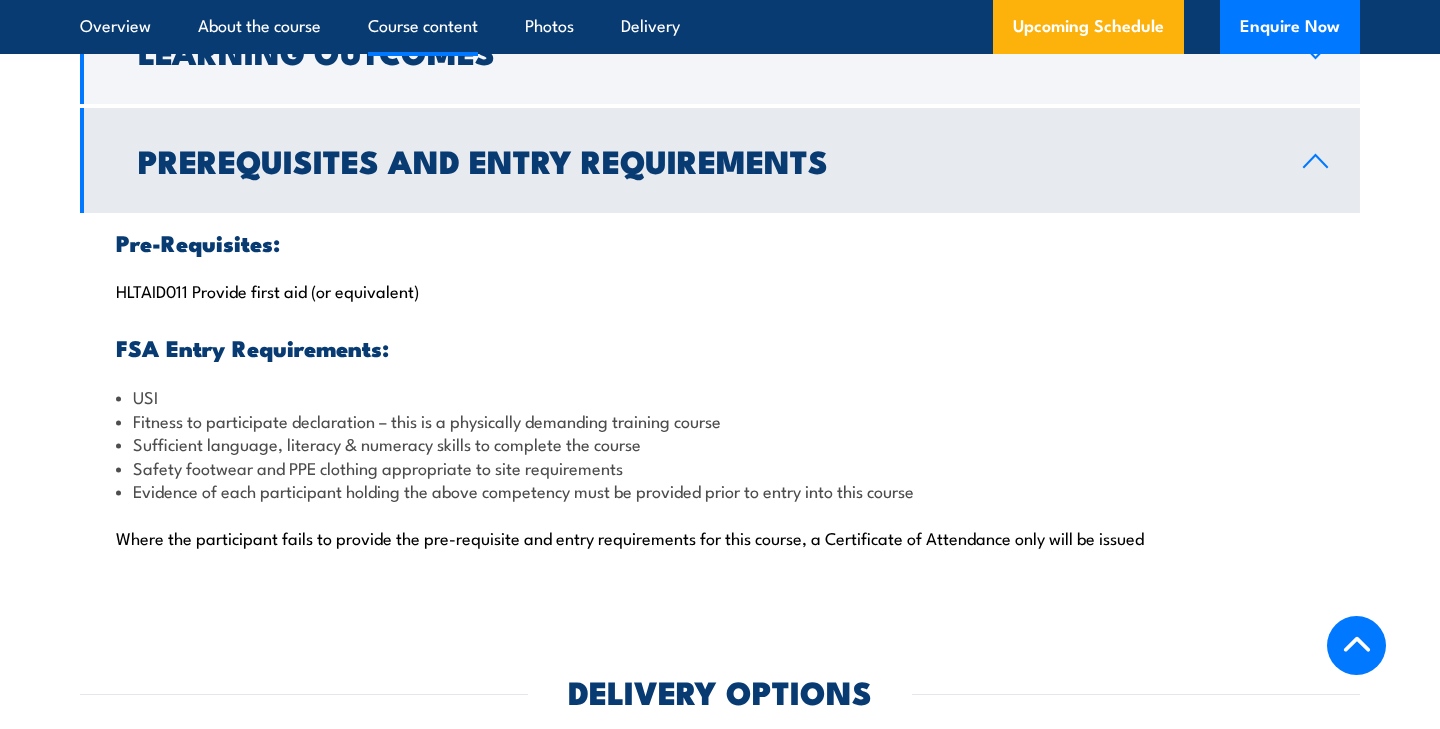 click on "Course Content
Compliance requirements for equipment, access and fall arrest systems
Software theory: harness, ropes etc
Hardware theory
Life rescue knots & hitches
Anchor points / anchor systems
Suspension trauma
Rappelling skills
Line ascension skills
Rescue team ethos & ideals
Lowering & raising systems
Stretcher escorting & patient handling
‘Pick off rescues’
Safety officer & team leader roles & responsibilities
Belay systems & climbing skills (optional)
Decline traverses (optional)
Tyrolean traverses (optional)
Learning Outcomes" at bounding box center (720, 240) 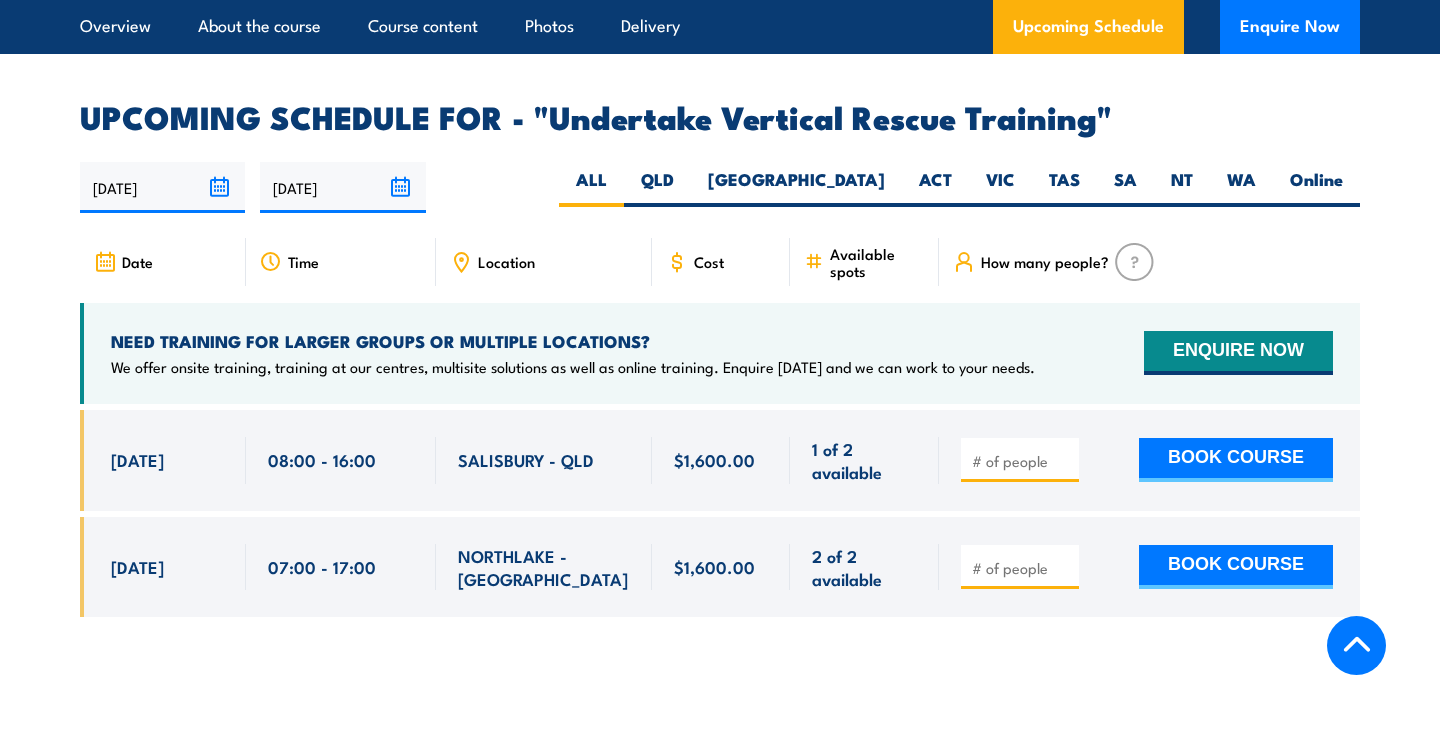 scroll, scrollTop: 3153, scrollLeft: 0, axis: vertical 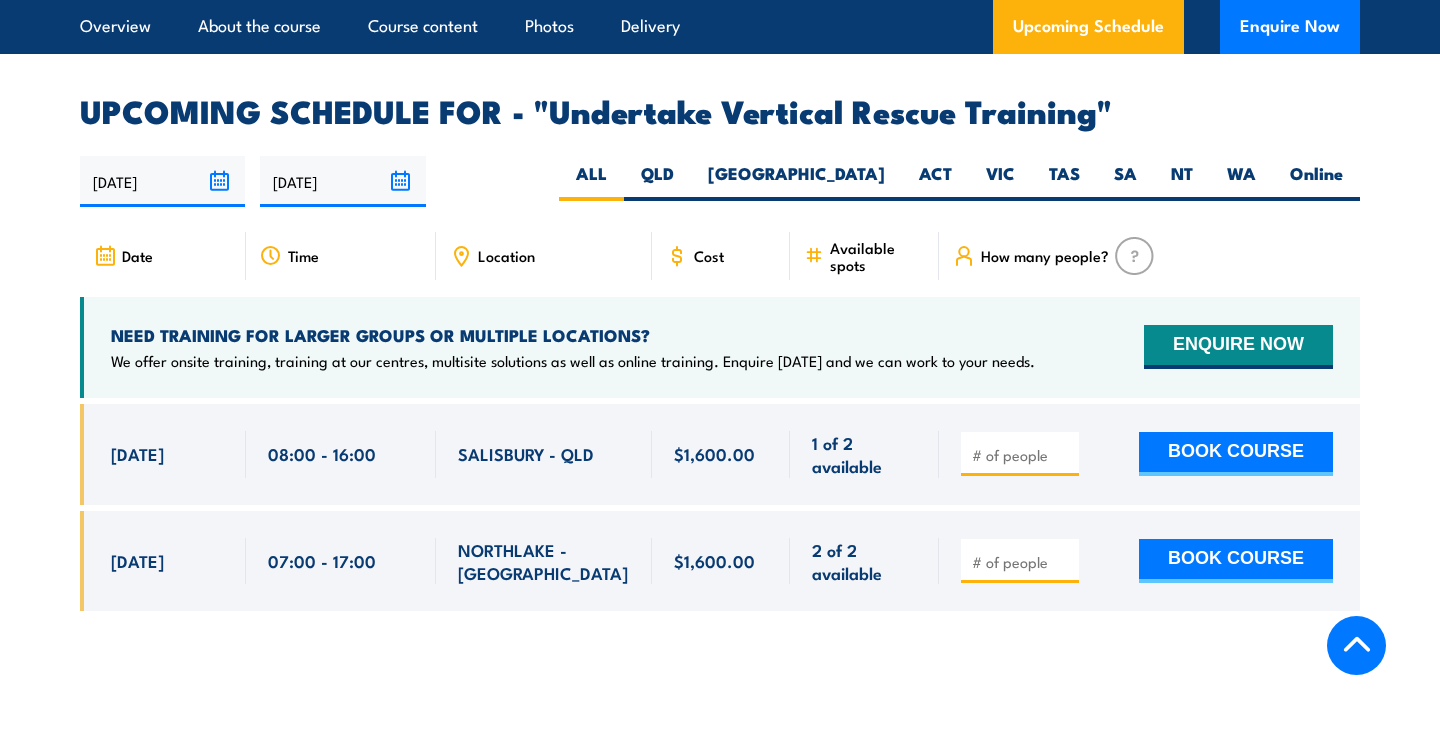 click on "13/01/2026" at bounding box center [342, 181] 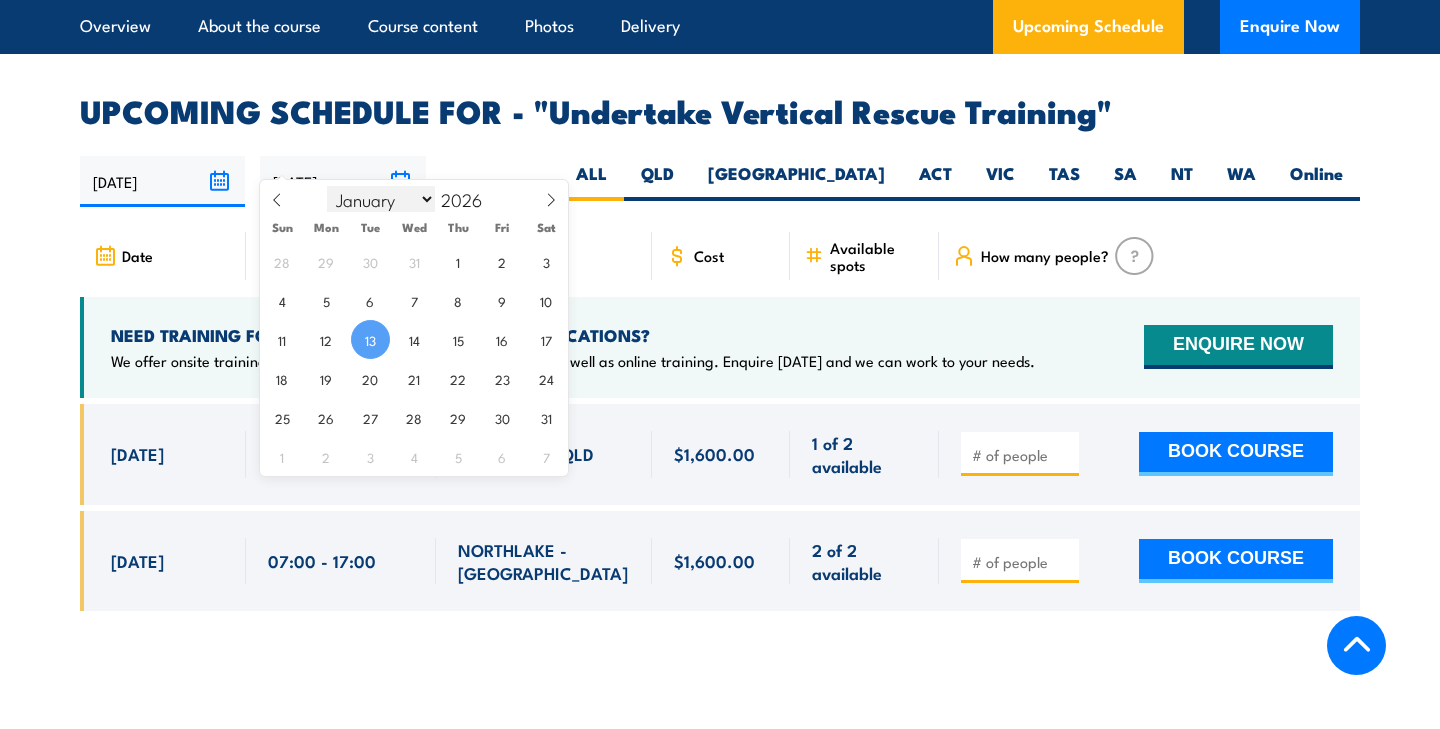 click on "January February March April May June July August September October November December" at bounding box center (381, 199) 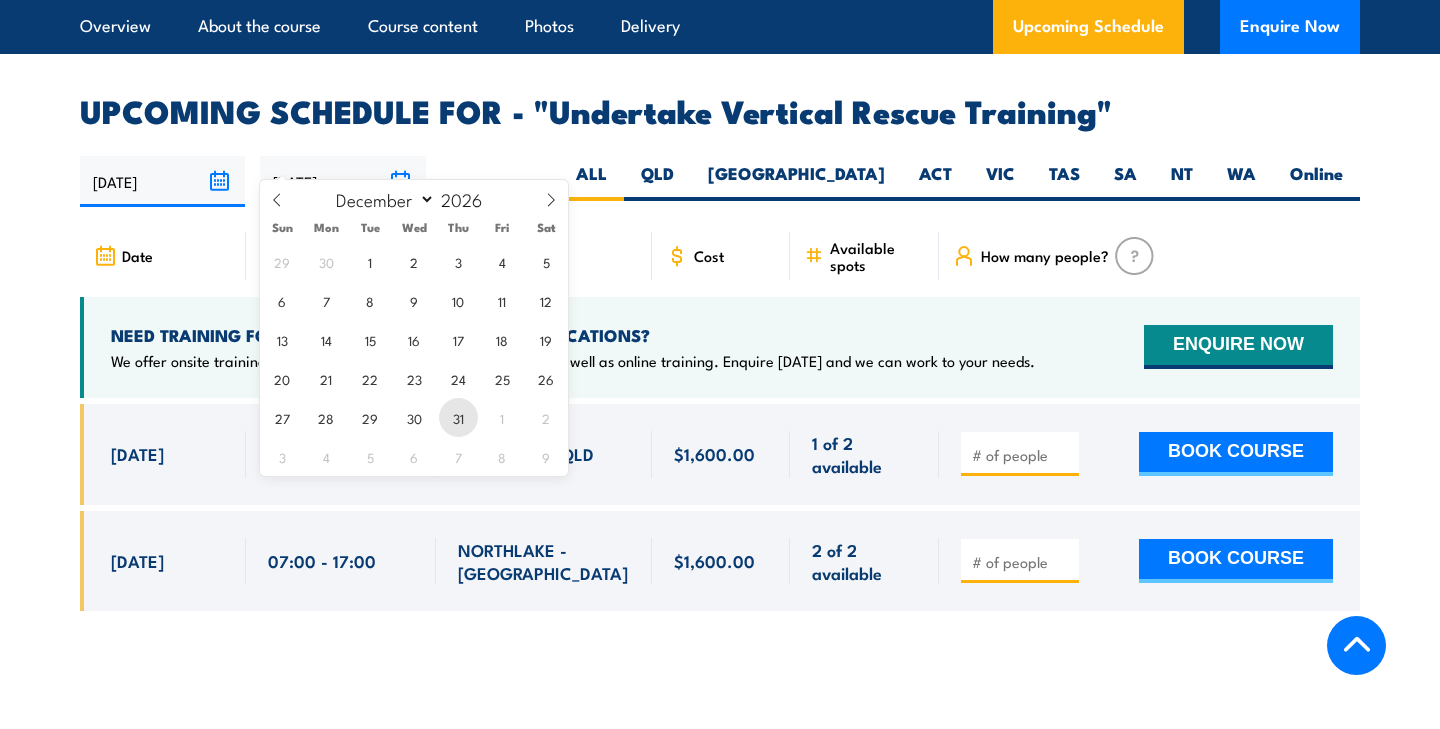 click on "31" at bounding box center [458, 417] 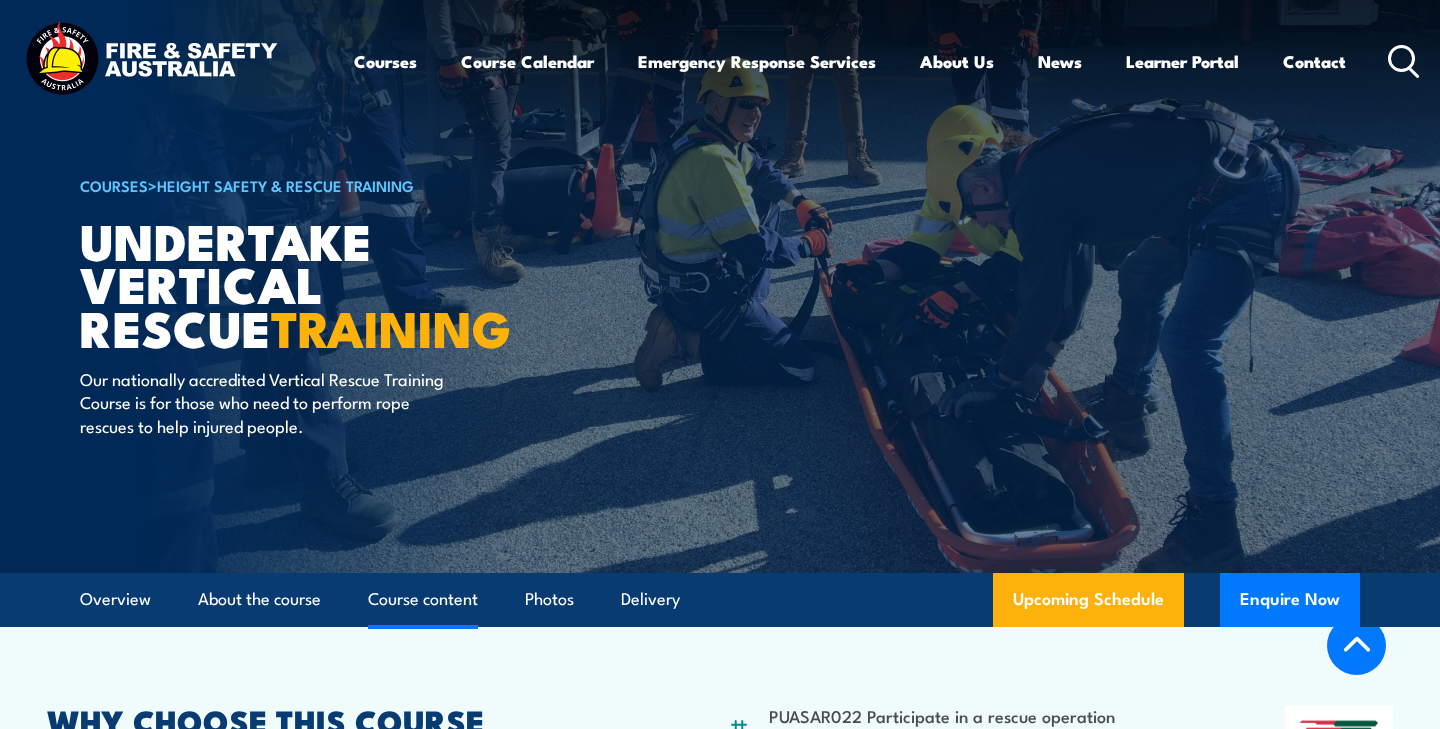 scroll, scrollTop: 3011, scrollLeft: 0, axis: vertical 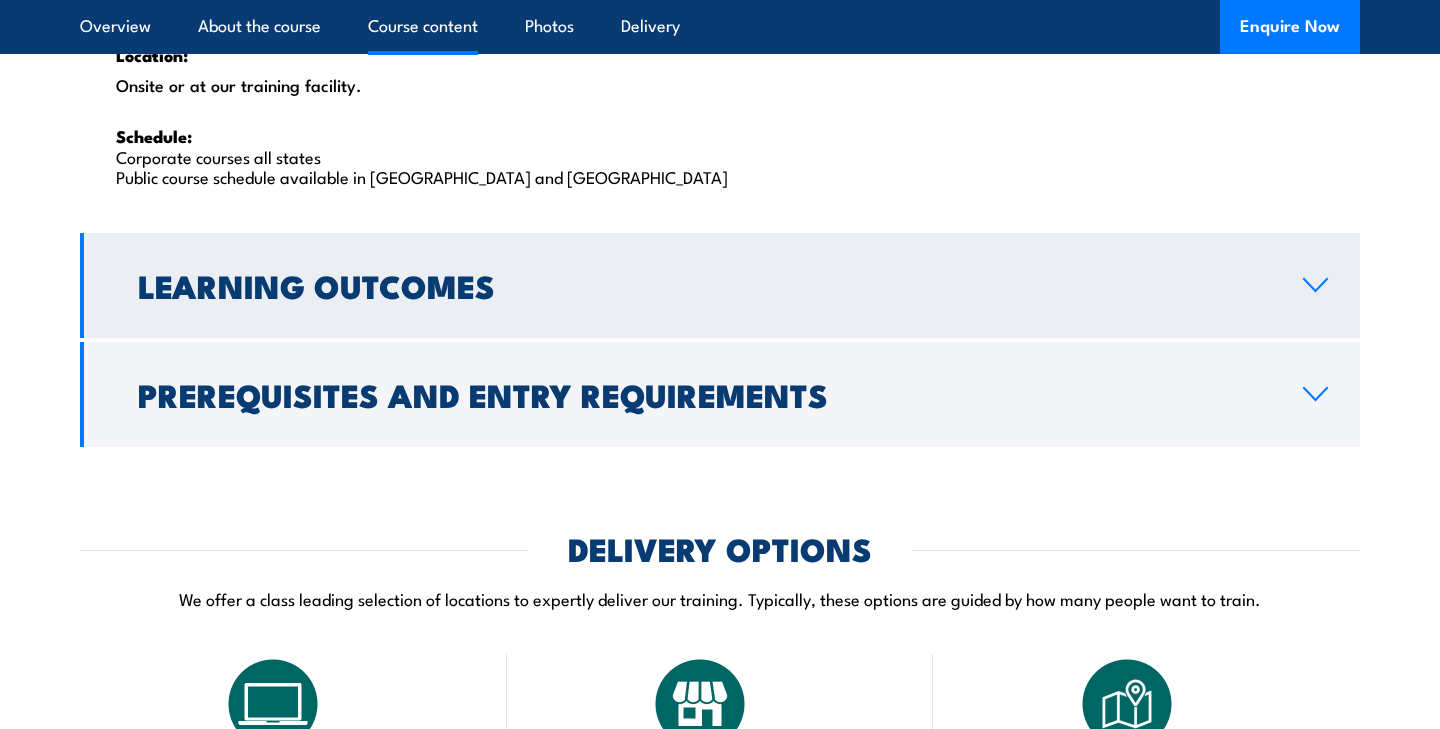click 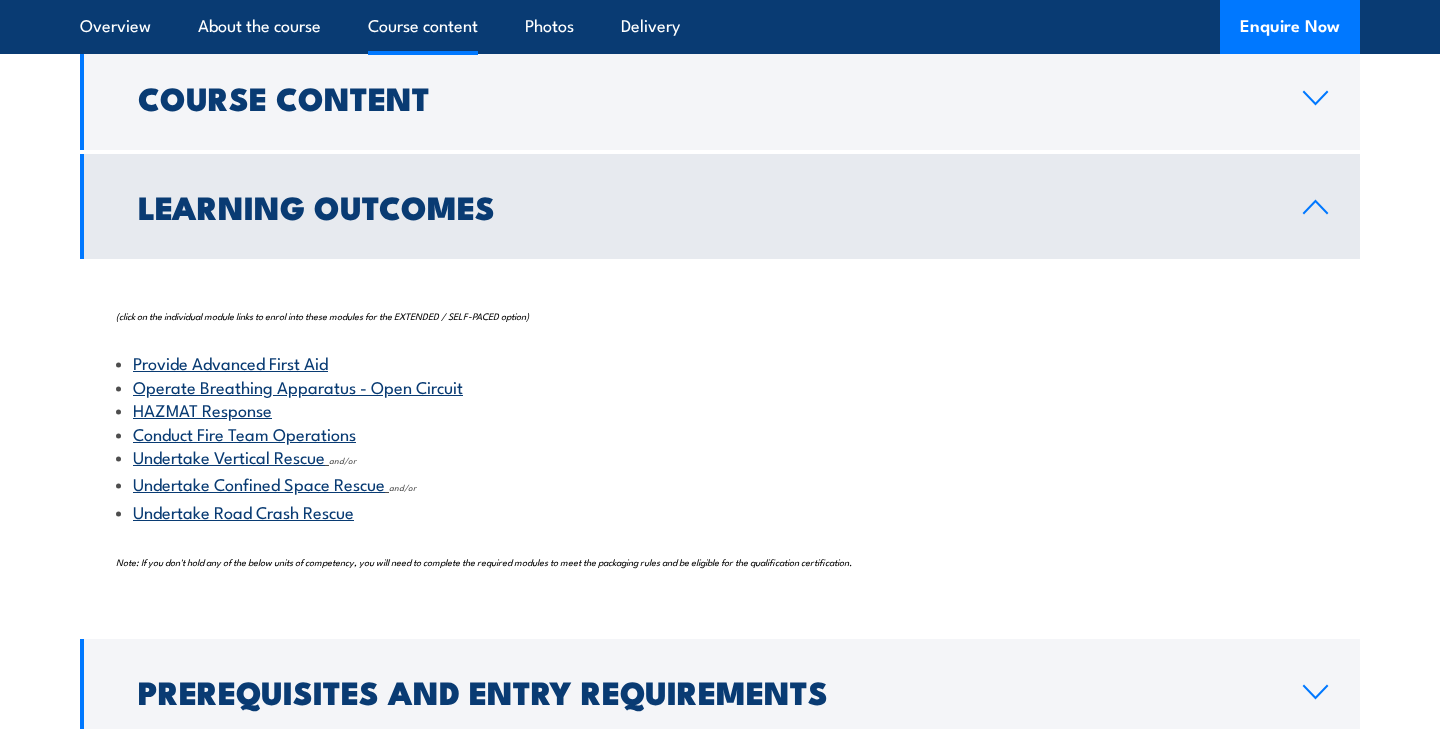scroll, scrollTop: 2070, scrollLeft: 0, axis: vertical 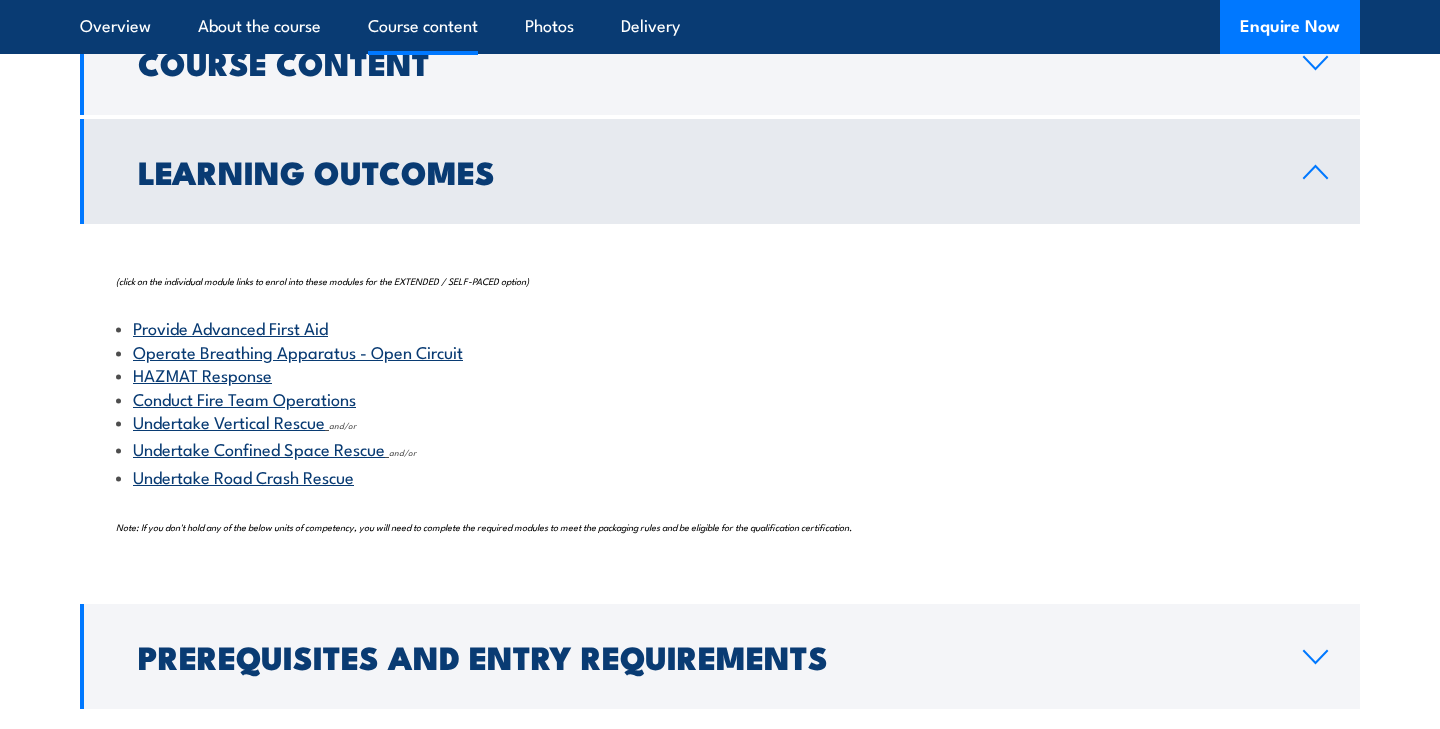 click on "Conduct Fire Team Operations" at bounding box center [720, 398] 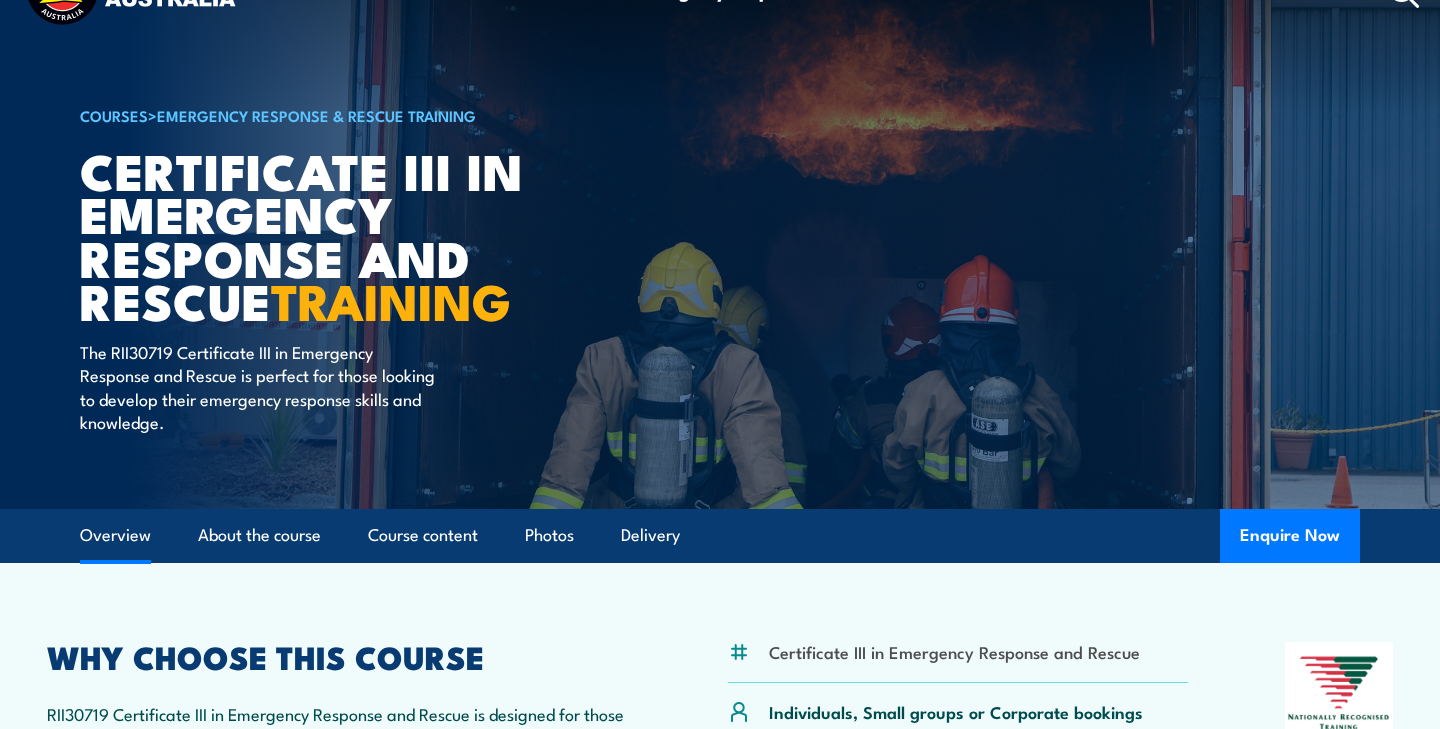 scroll, scrollTop: 0, scrollLeft: 0, axis: both 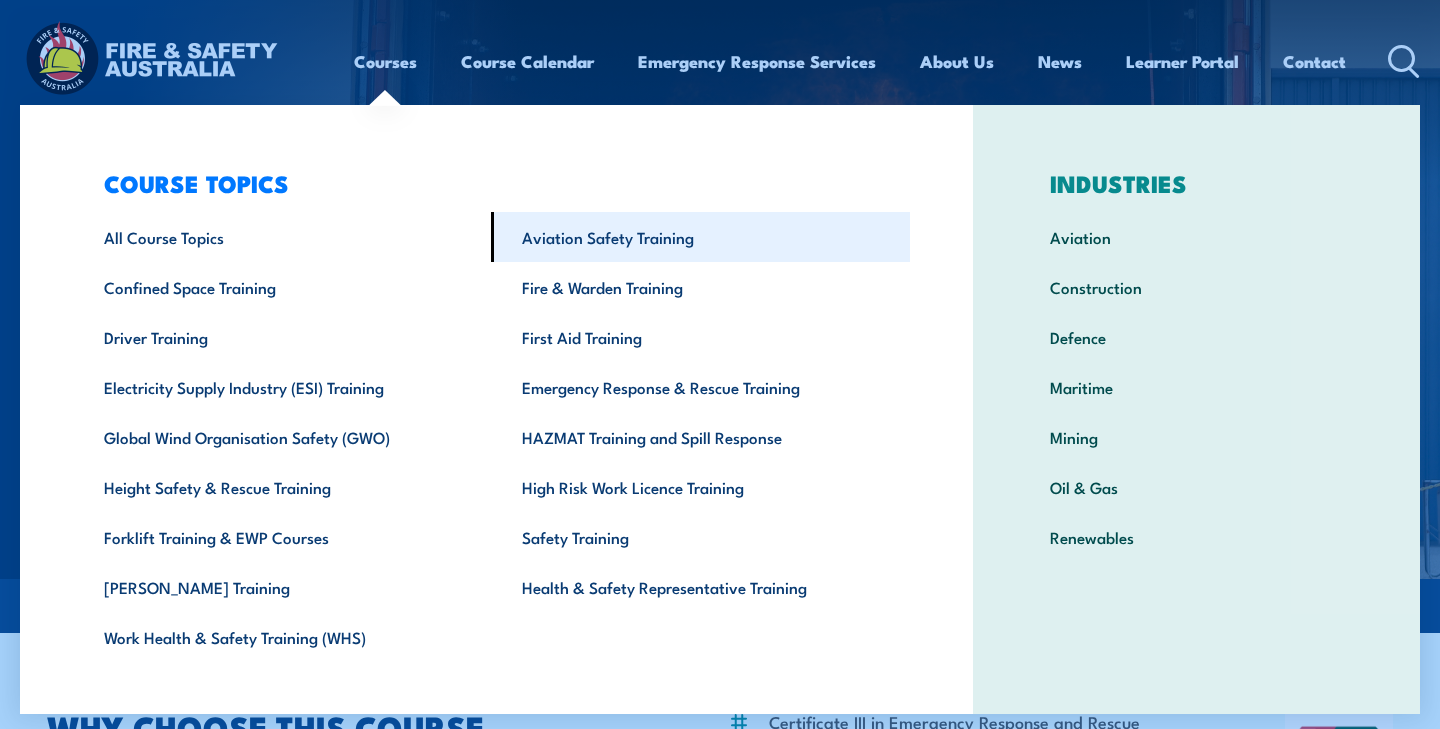 click on "Aviation Safety Training" at bounding box center (700, 237) 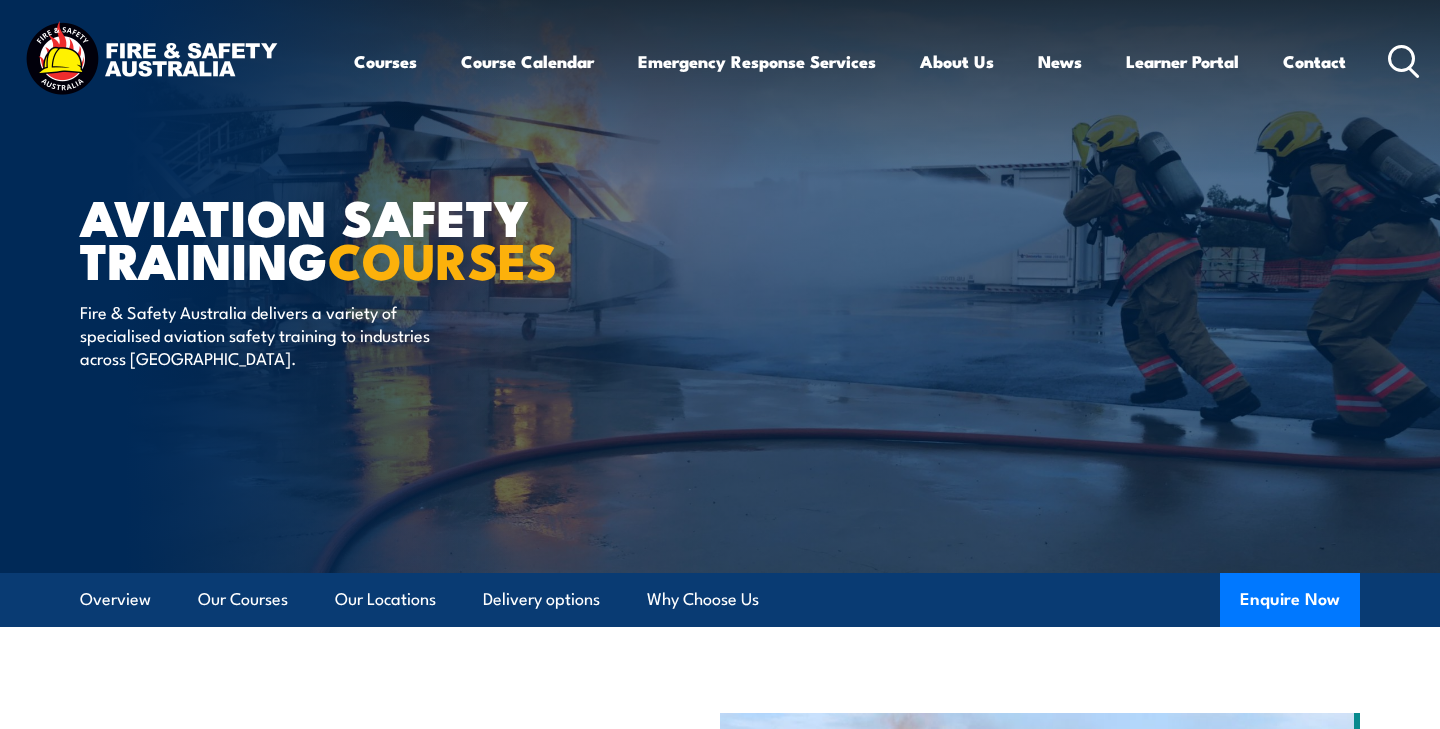 scroll, scrollTop: 0, scrollLeft: 0, axis: both 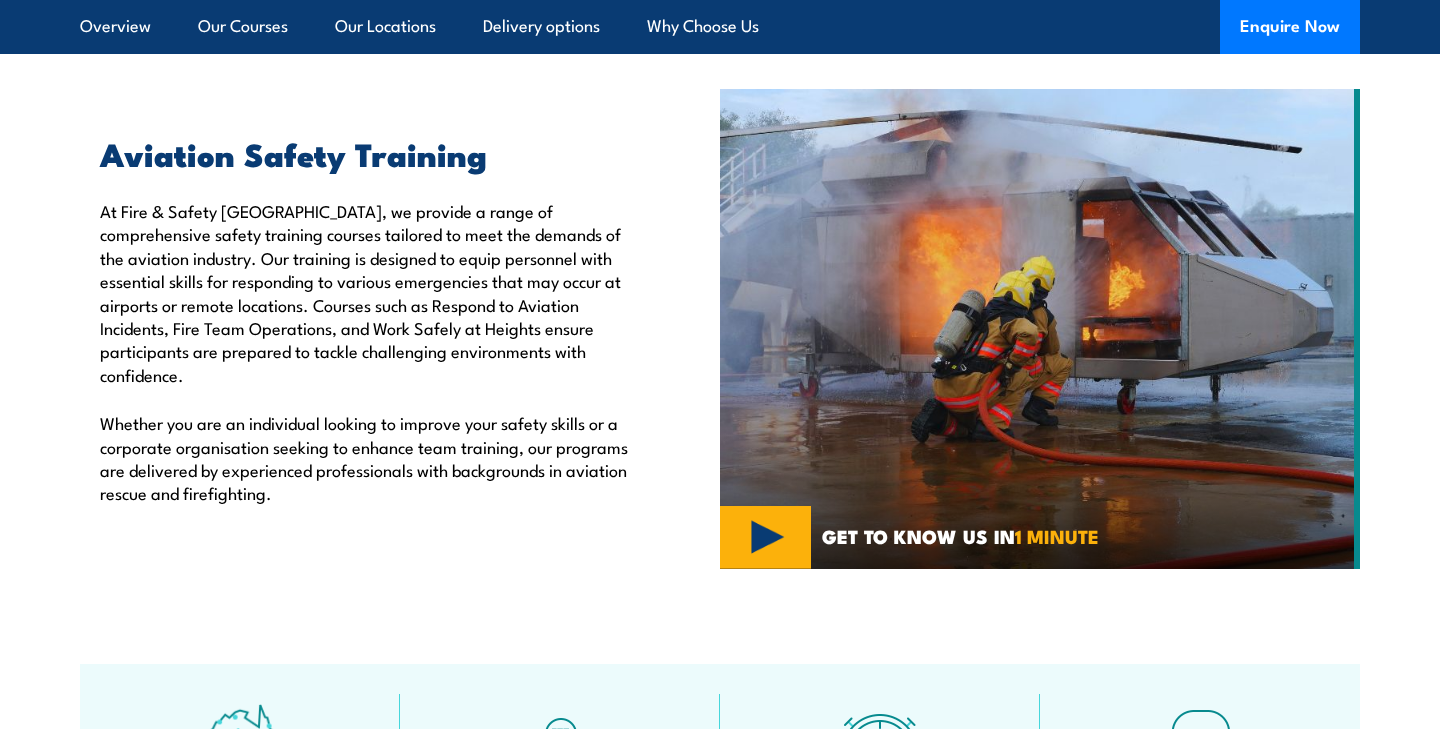 click at bounding box center (1040, 329) 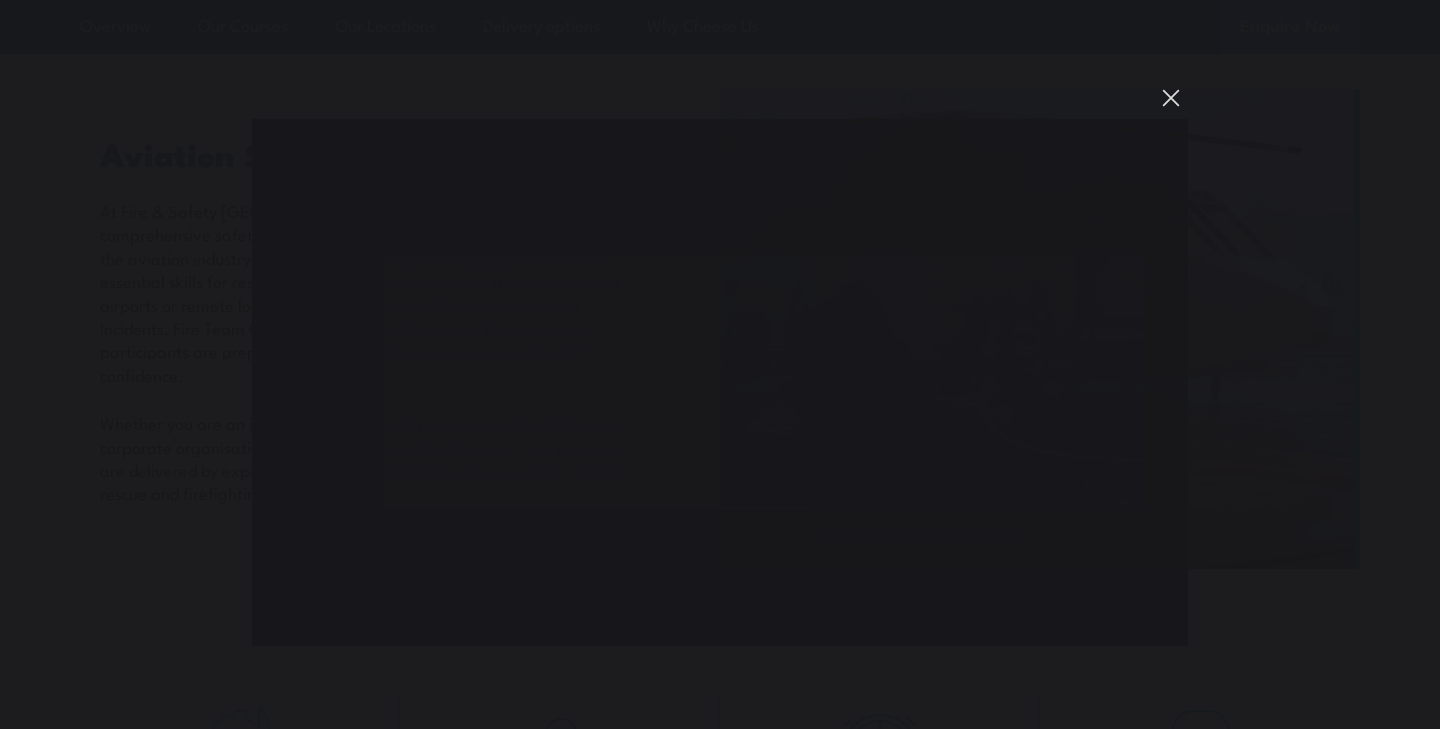 click at bounding box center [1171, 98] 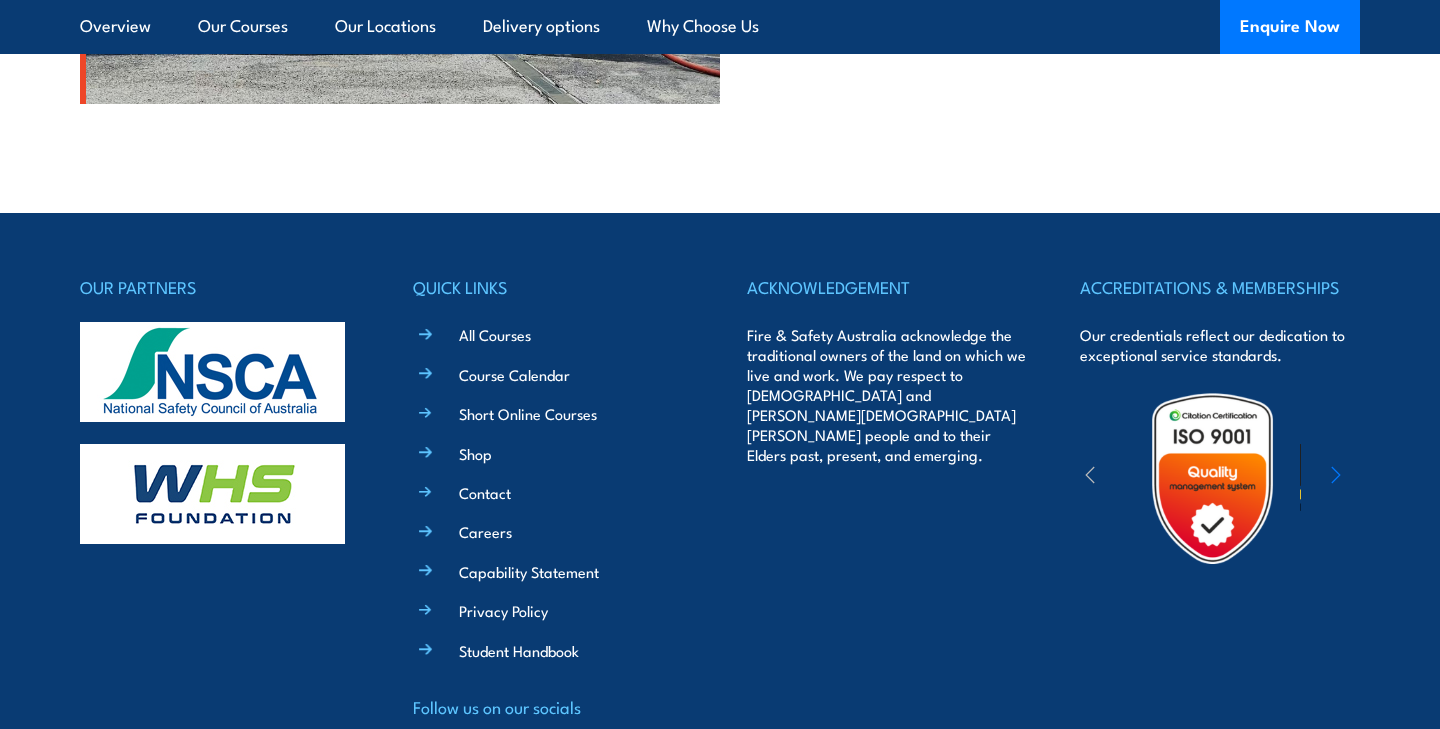 scroll, scrollTop: 4934, scrollLeft: 0, axis: vertical 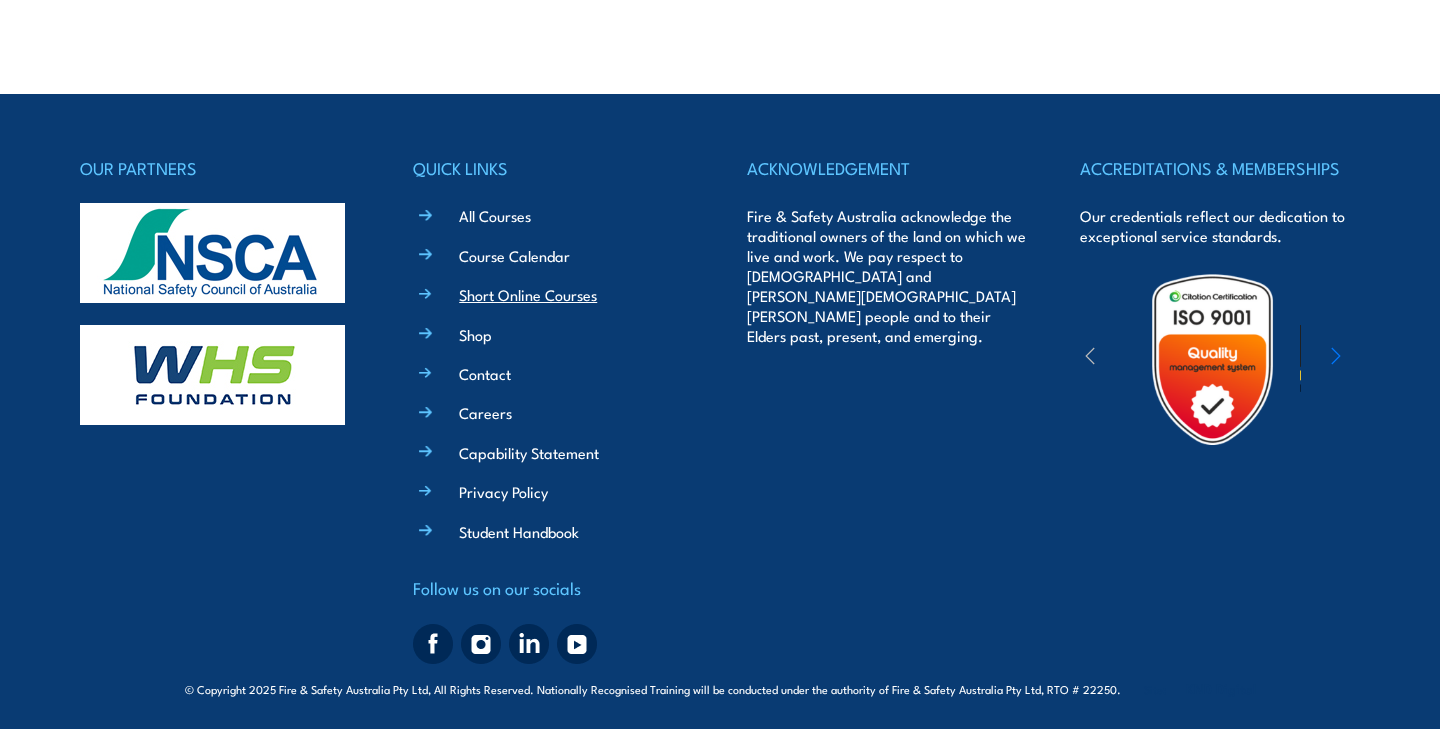 click on "Short Online Courses" at bounding box center (528, 294) 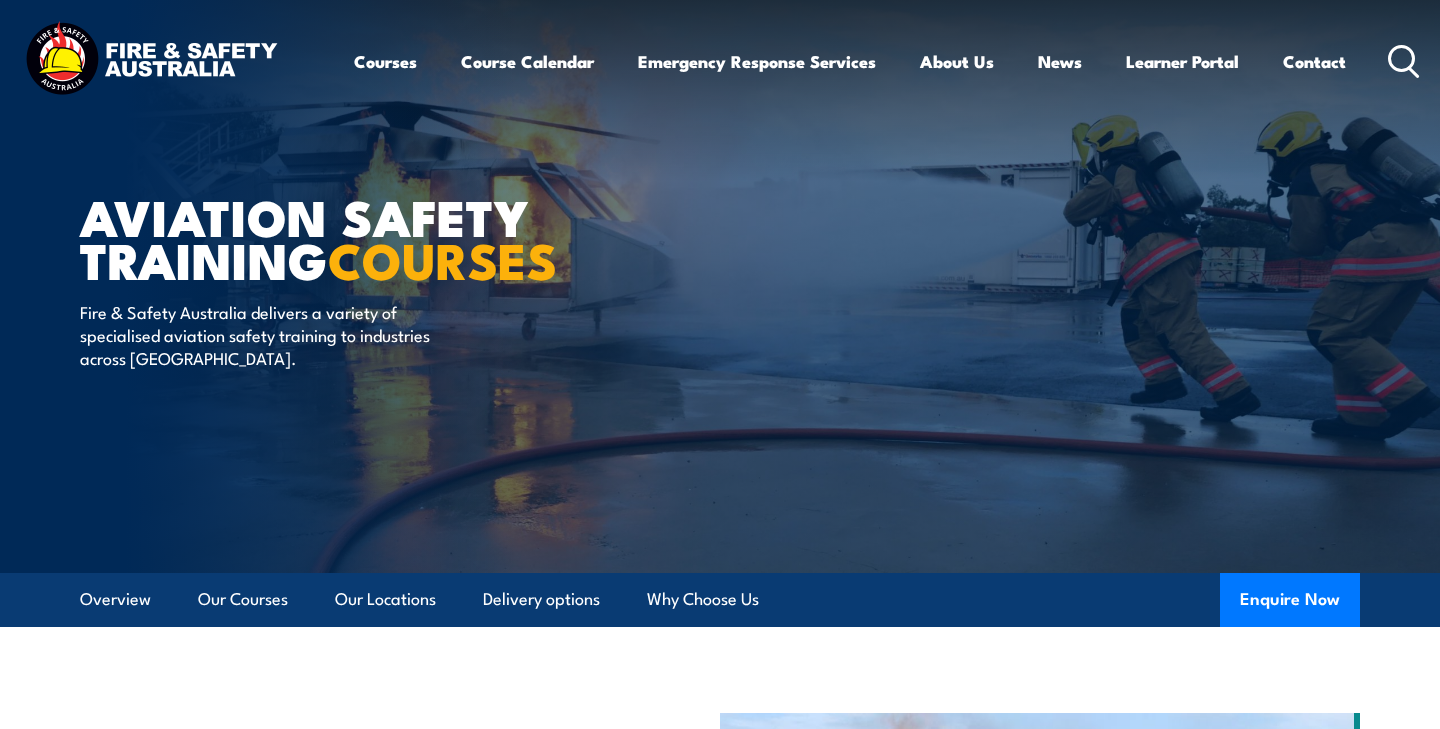 scroll, scrollTop: 4934, scrollLeft: 0, axis: vertical 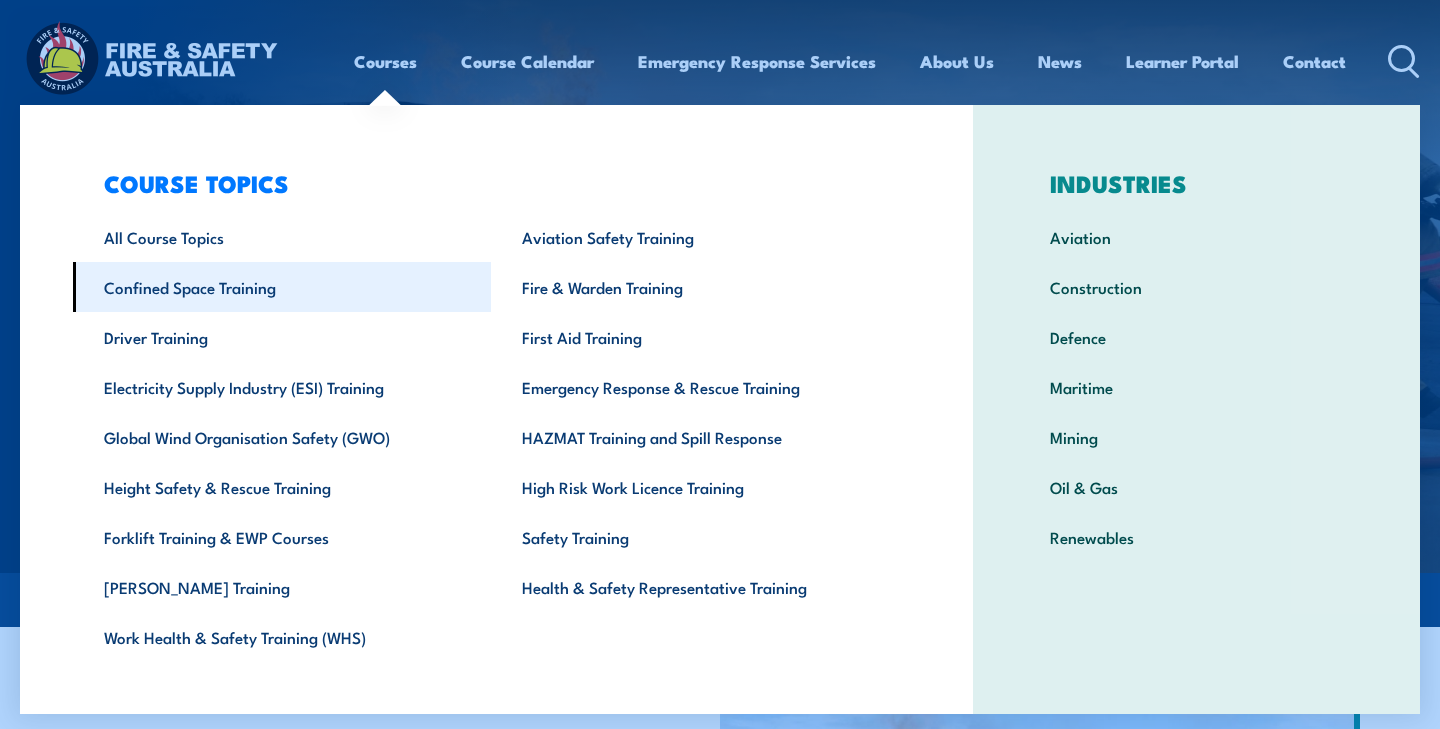 click on "Confined Space Training" at bounding box center (282, 287) 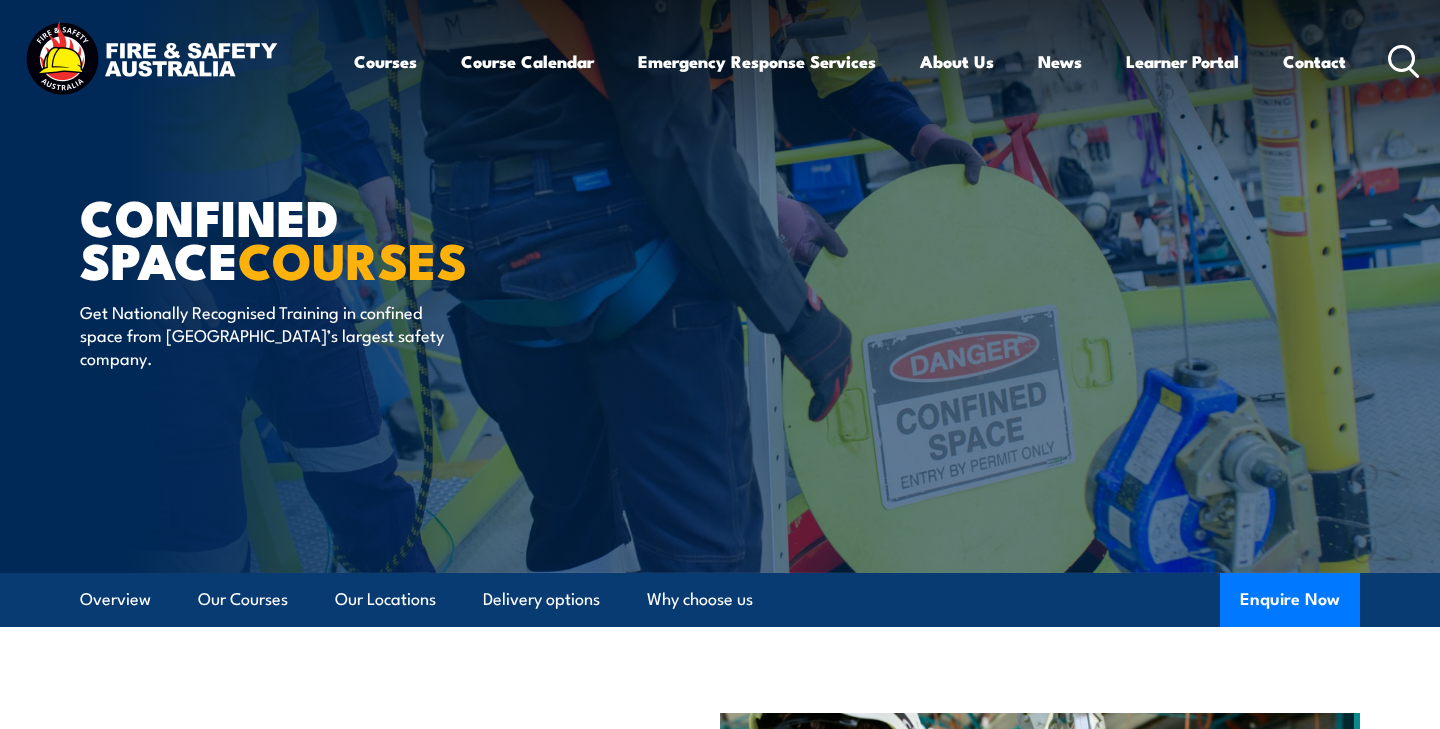 scroll, scrollTop: 0, scrollLeft: 0, axis: both 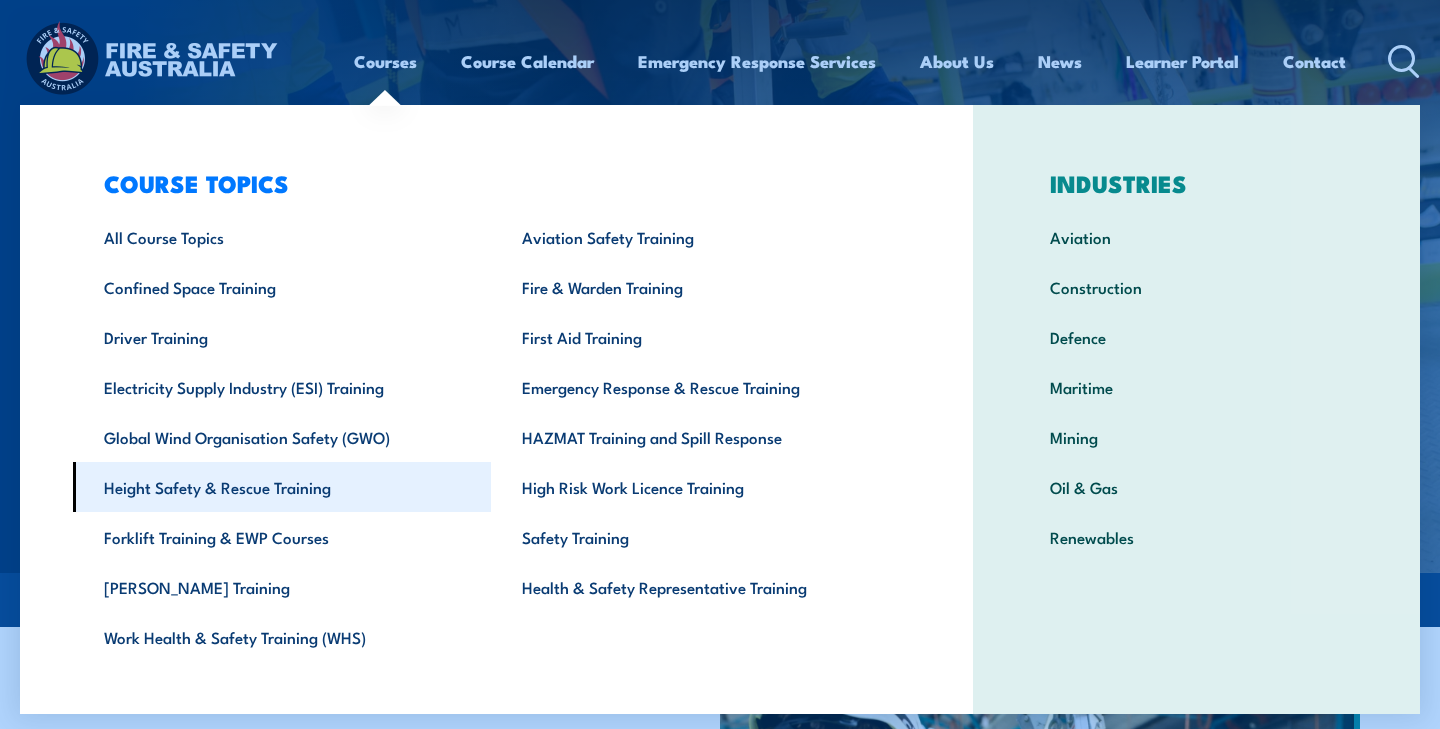click on "Height Safety & Rescue Training" at bounding box center (282, 487) 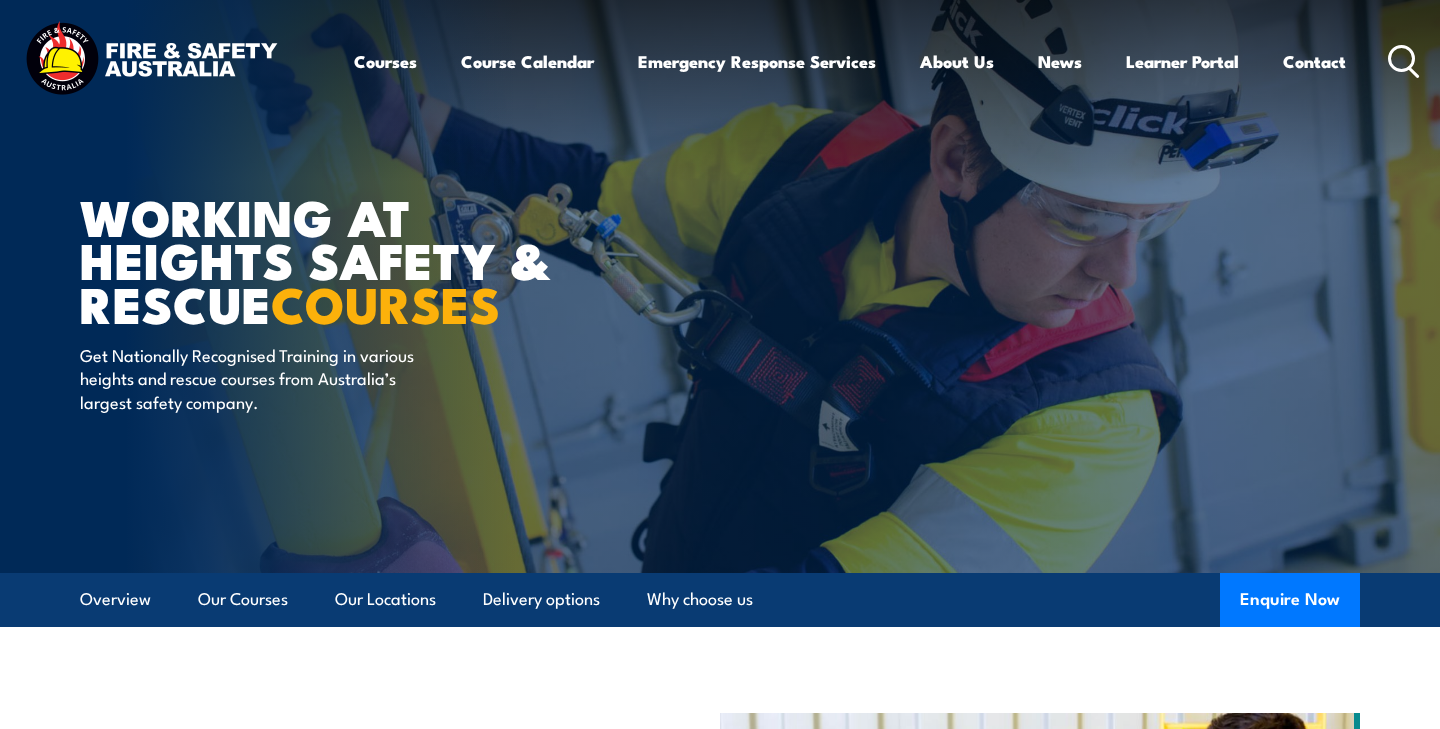 scroll, scrollTop: 0, scrollLeft: 0, axis: both 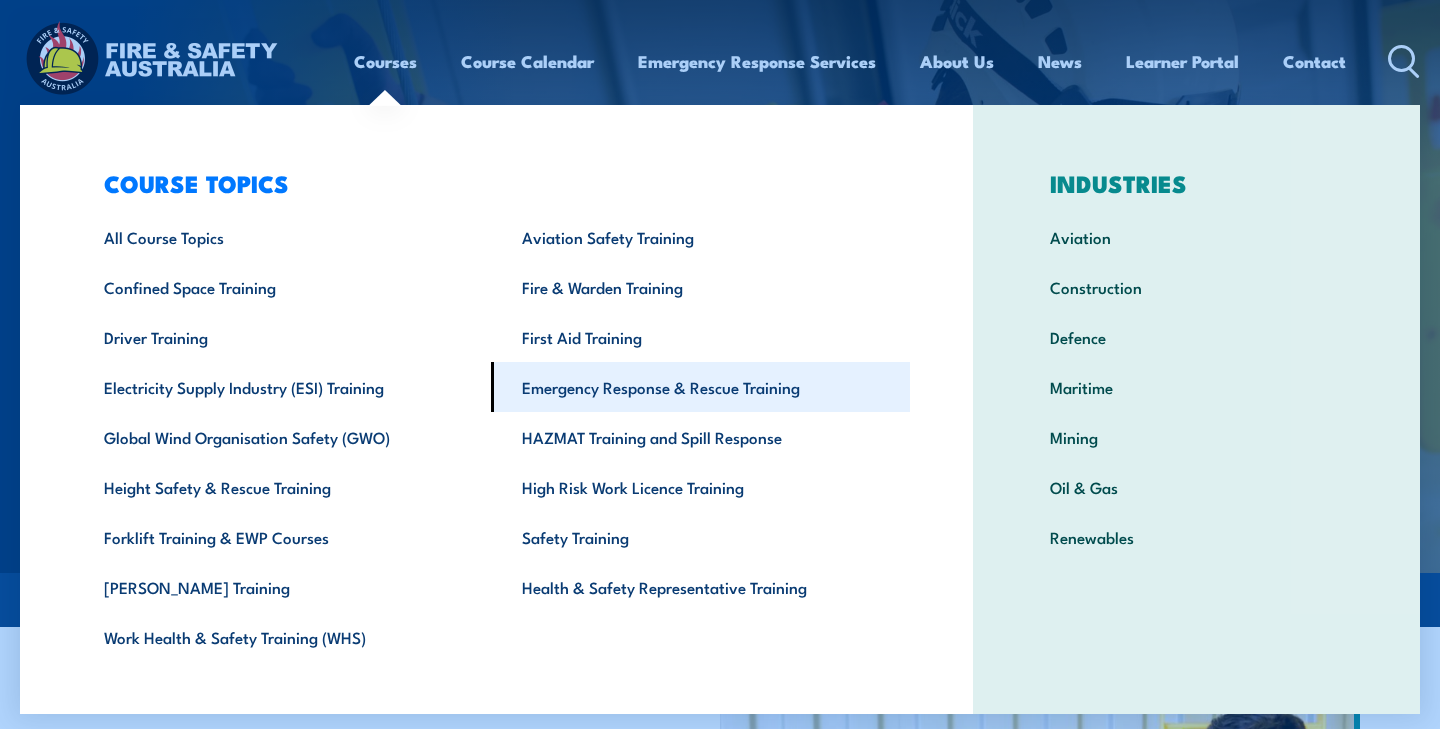 click on "Emergency Response & Rescue Training" at bounding box center [700, 387] 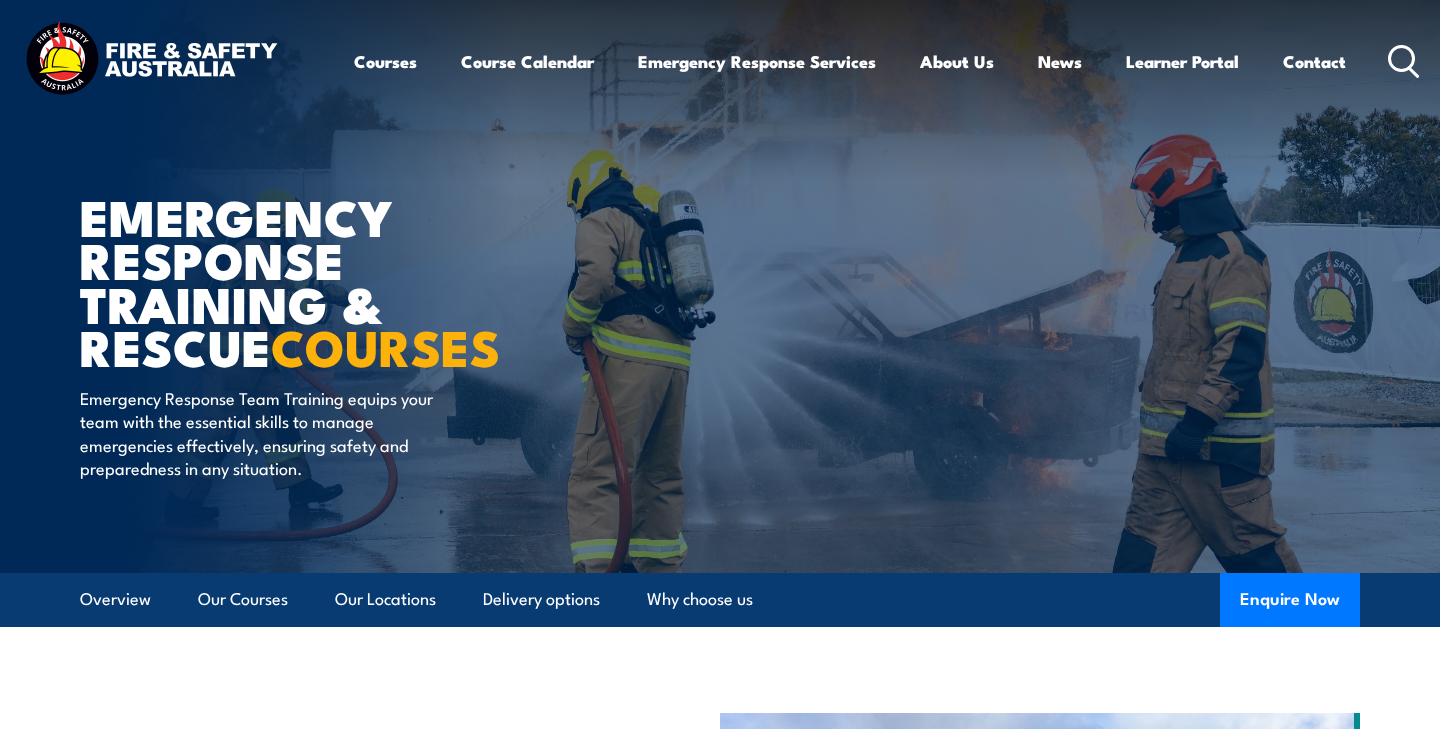 scroll, scrollTop: 0, scrollLeft: 0, axis: both 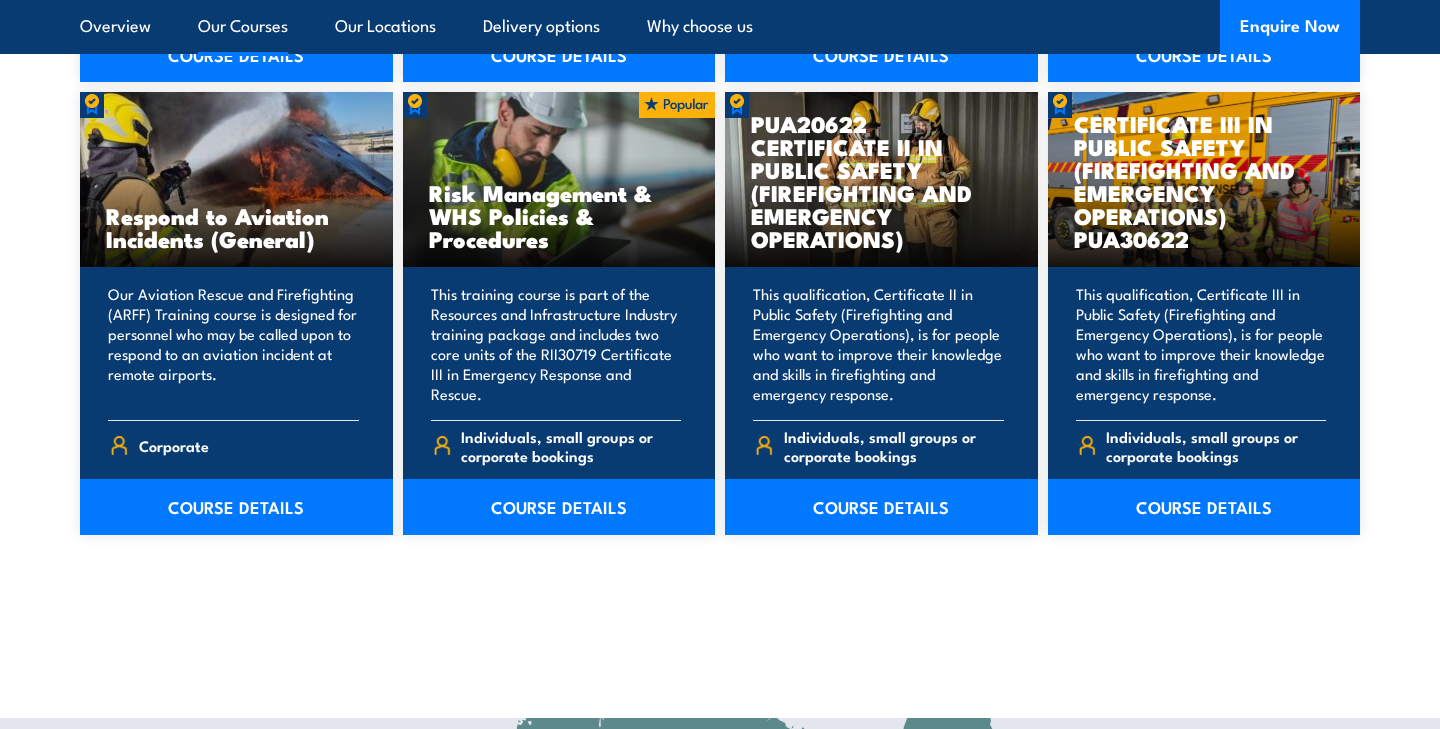 click on "20  COURSES
Certificate III in Emergency Response and Rescue RII30719" at bounding box center [720, -694] 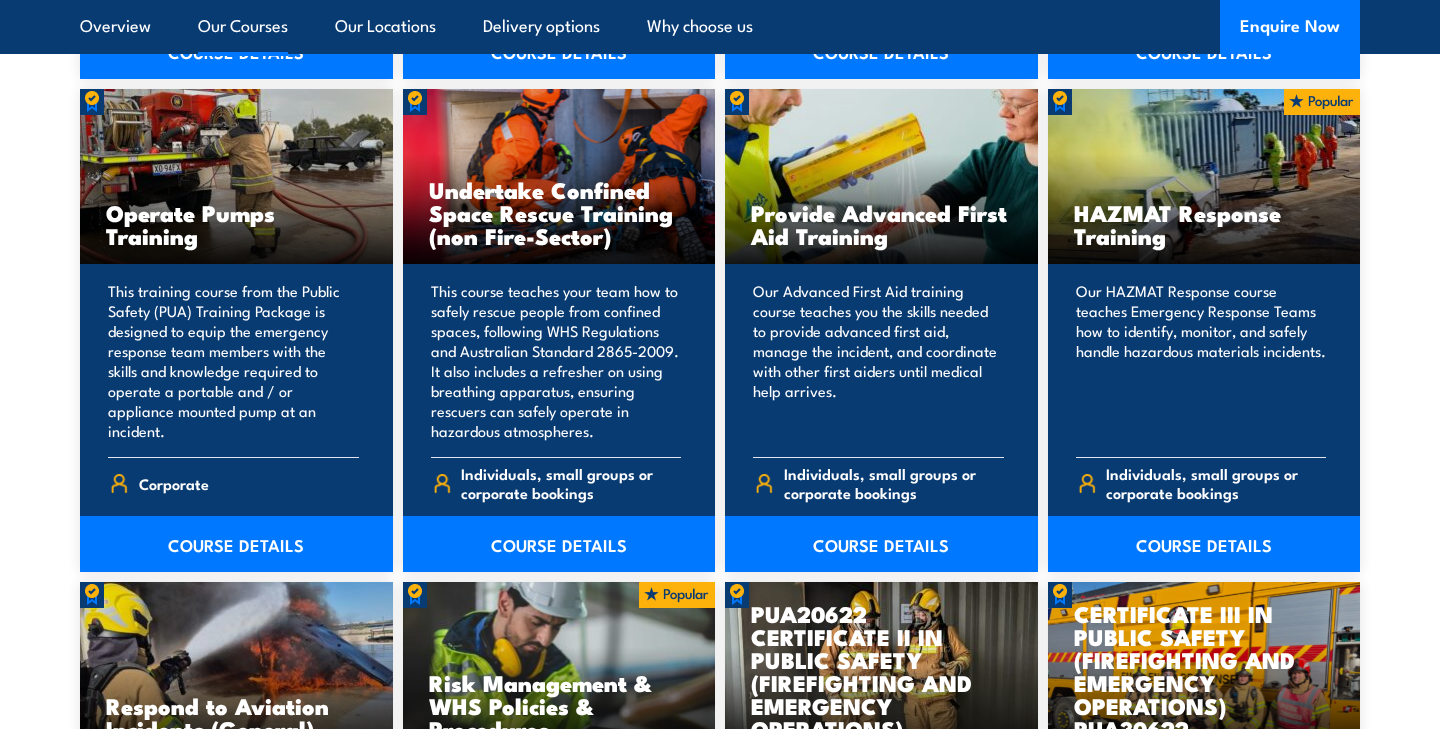 scroll, scrollTop: 2957, scrollLeft: 0, axis: vertical 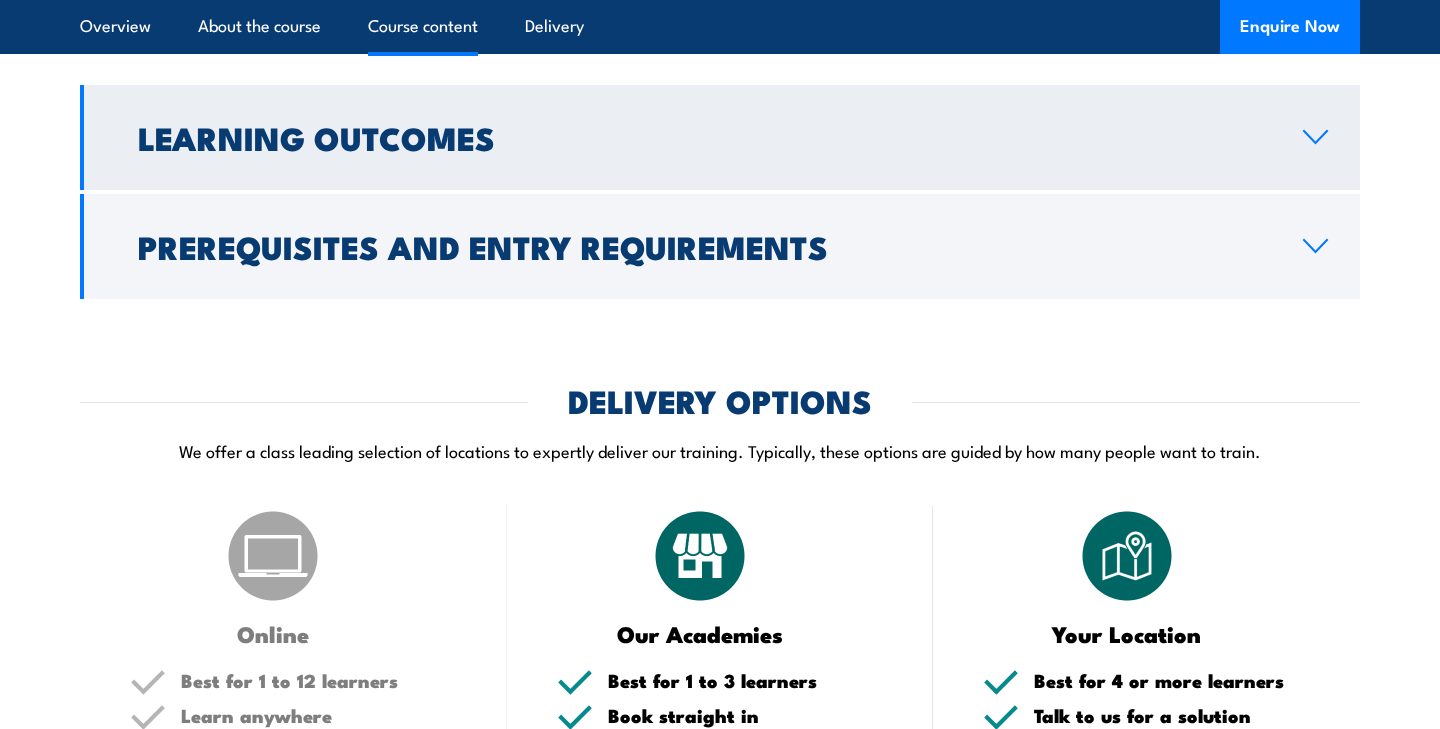 click on "Learning Outcomes" at bounding box center (720, 137) 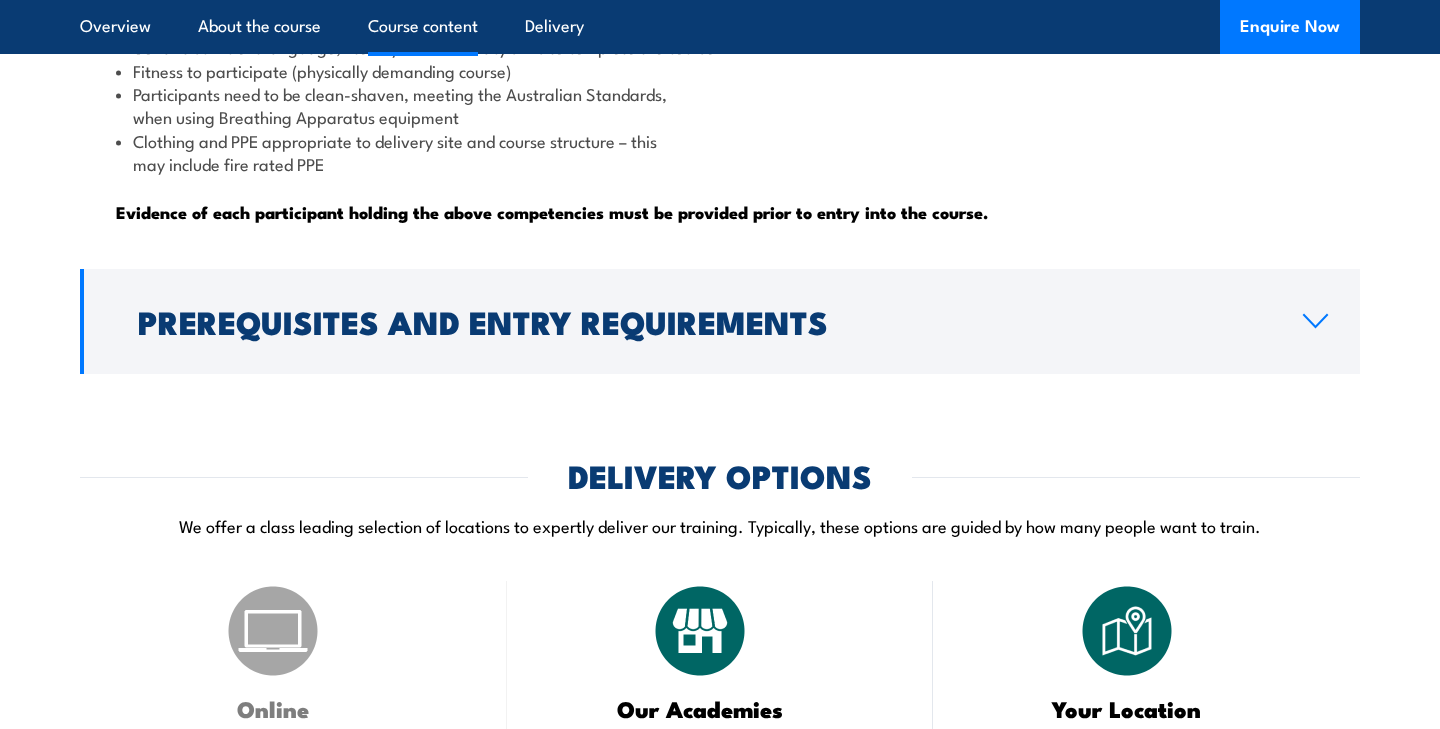 scroll, scrollTop: 2031, scrollLeft: 0, axis: vertical 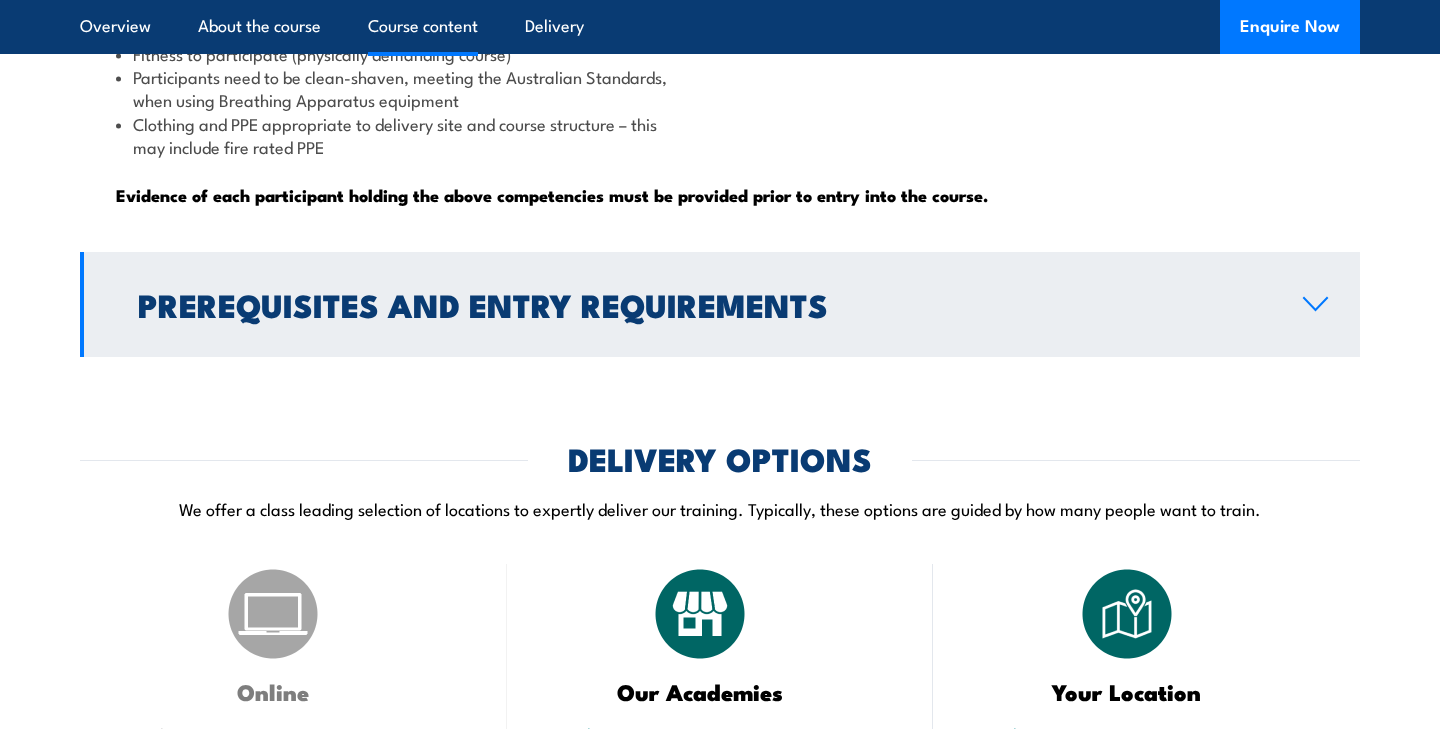 click 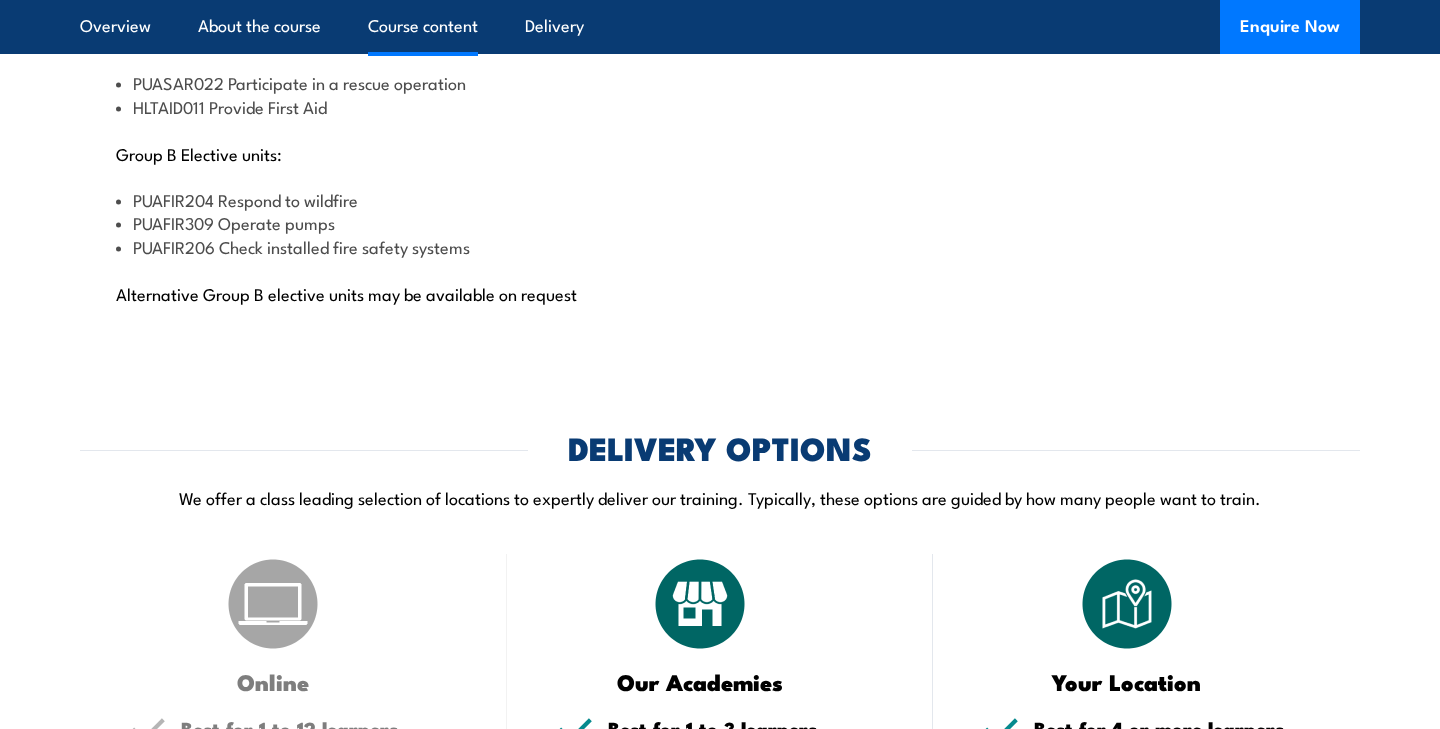 scroll, scrollTop: 2590, scrollLeft: 0, axis: vertical 